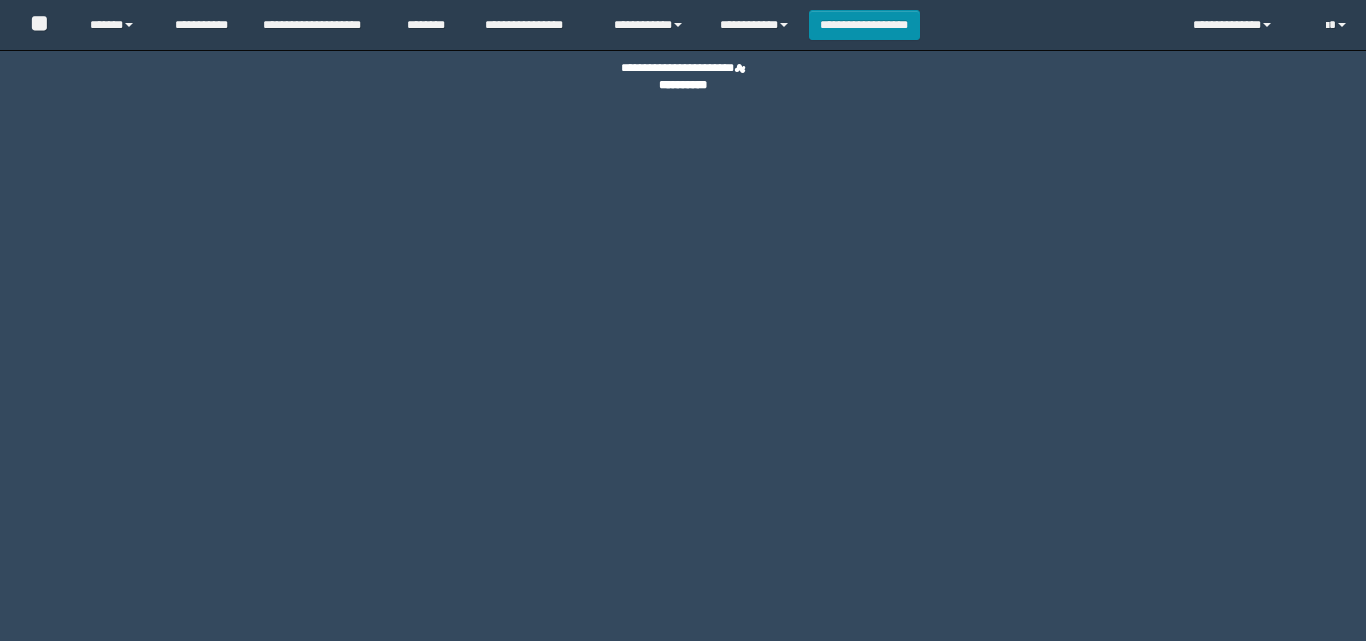 scroll, scrollTop: 0, scrollLeft: 0, axis: both 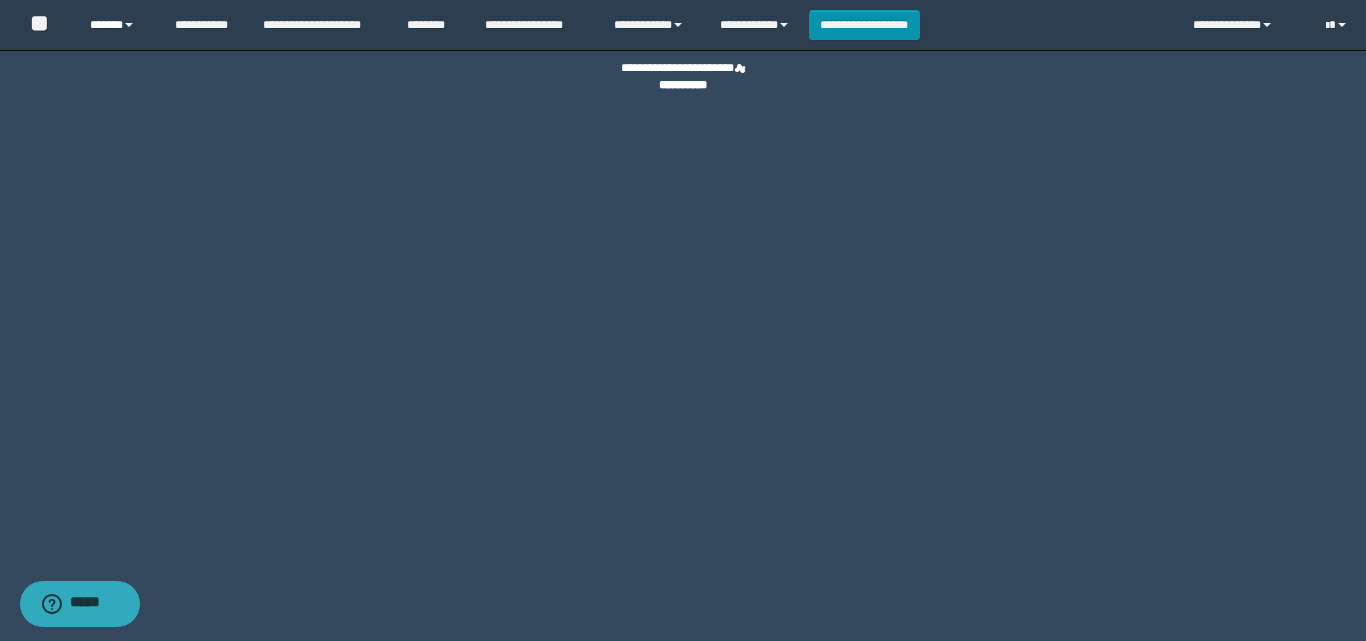 click on "******" at bounding box center (117, 25) 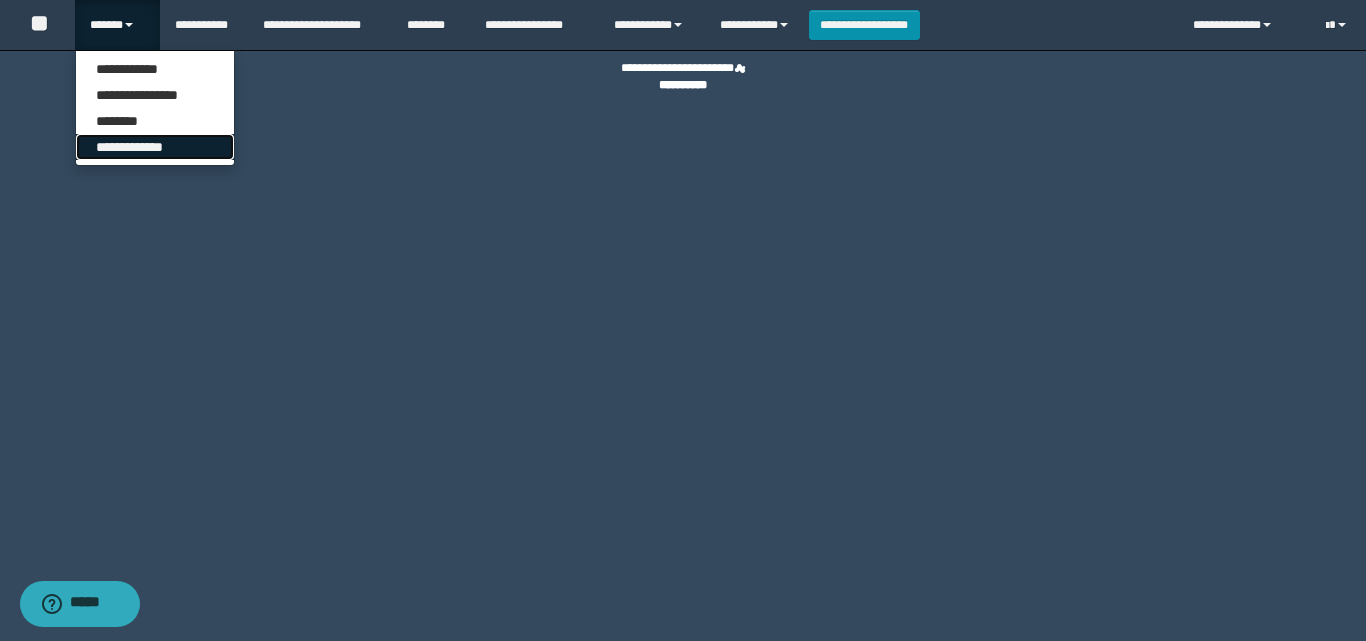 click on "**********" at bounding box center (155, 147) 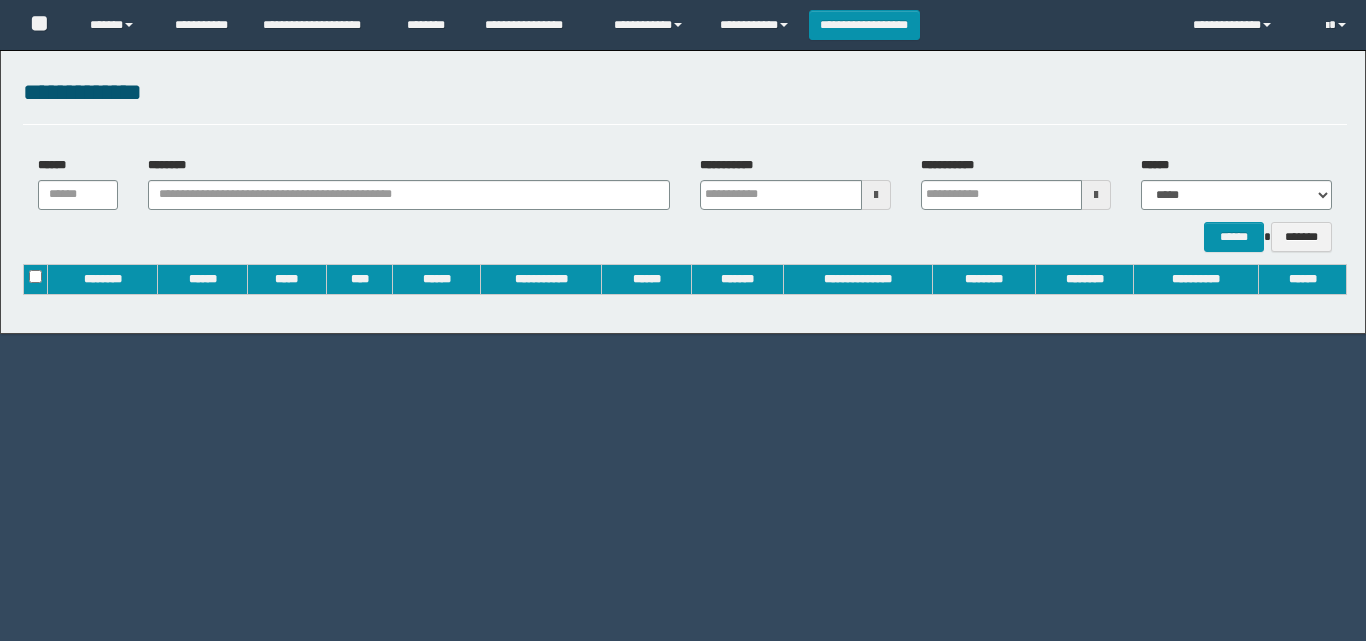 scroll, scrollTop: 0, scrollLeft: 0, axis: both 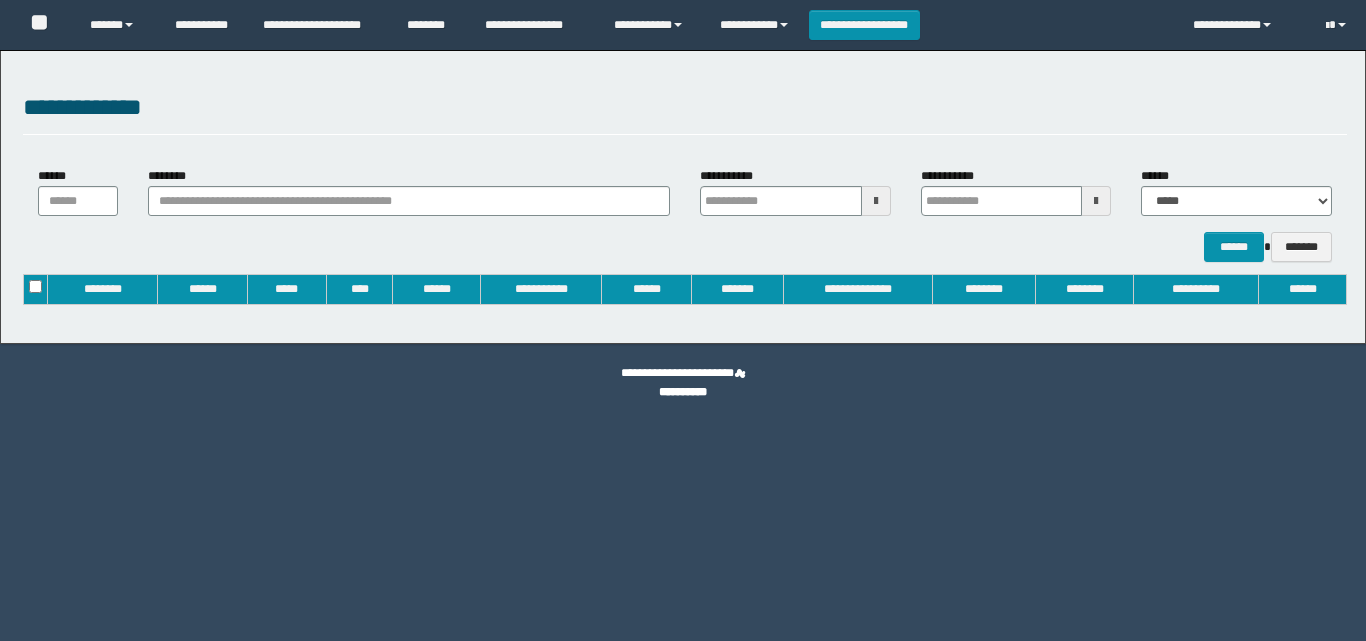 type on "**********" 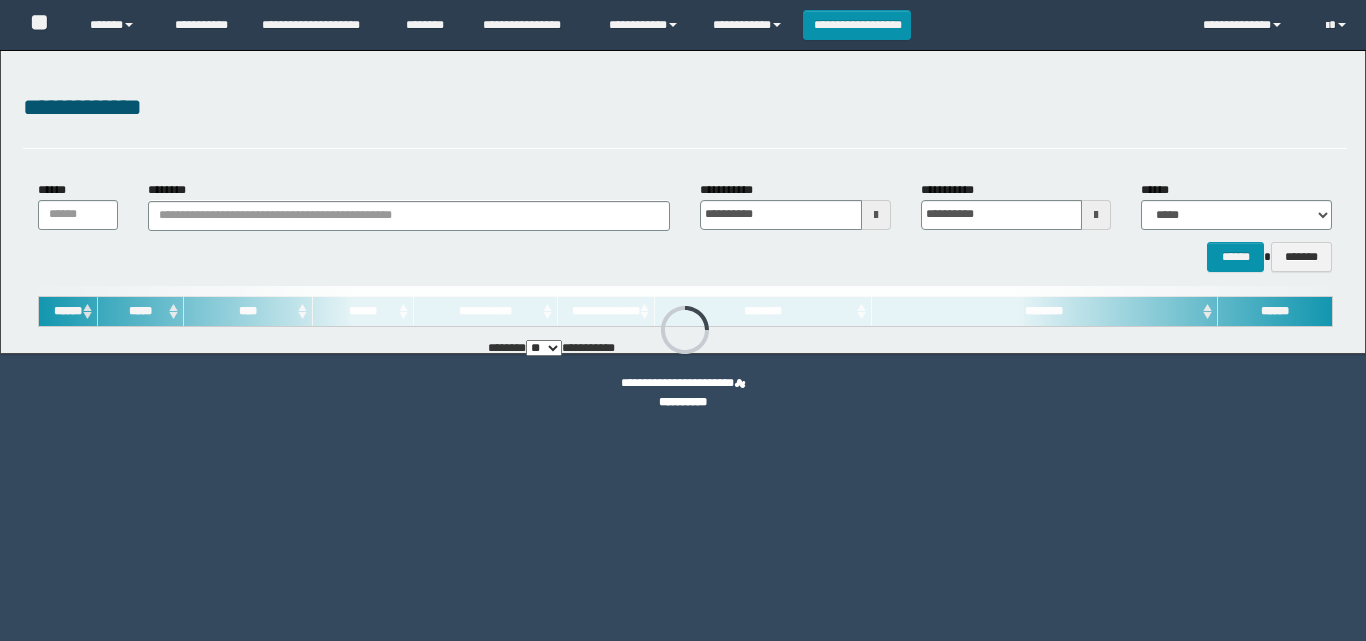scroll, scrollTop: 0, scrollLeft: 0, axis: both 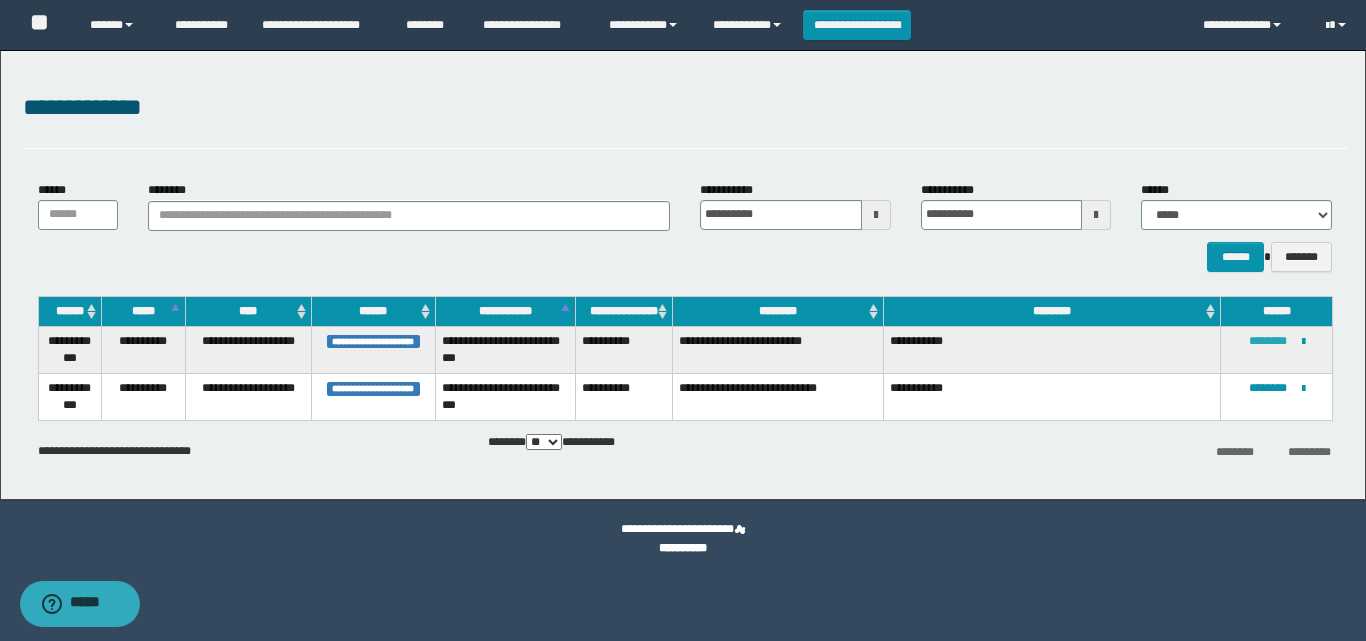 click on "********" at bounding box center [1268, 341] 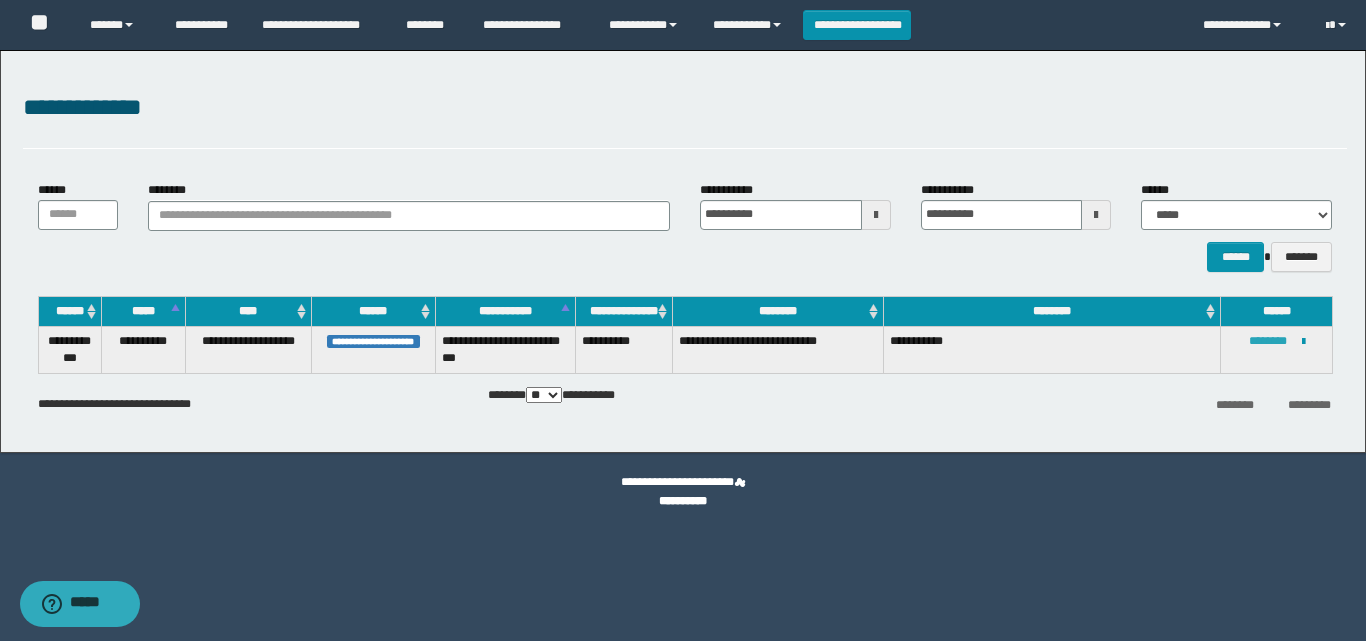 click on "********" at bounding box center (1268, 341) 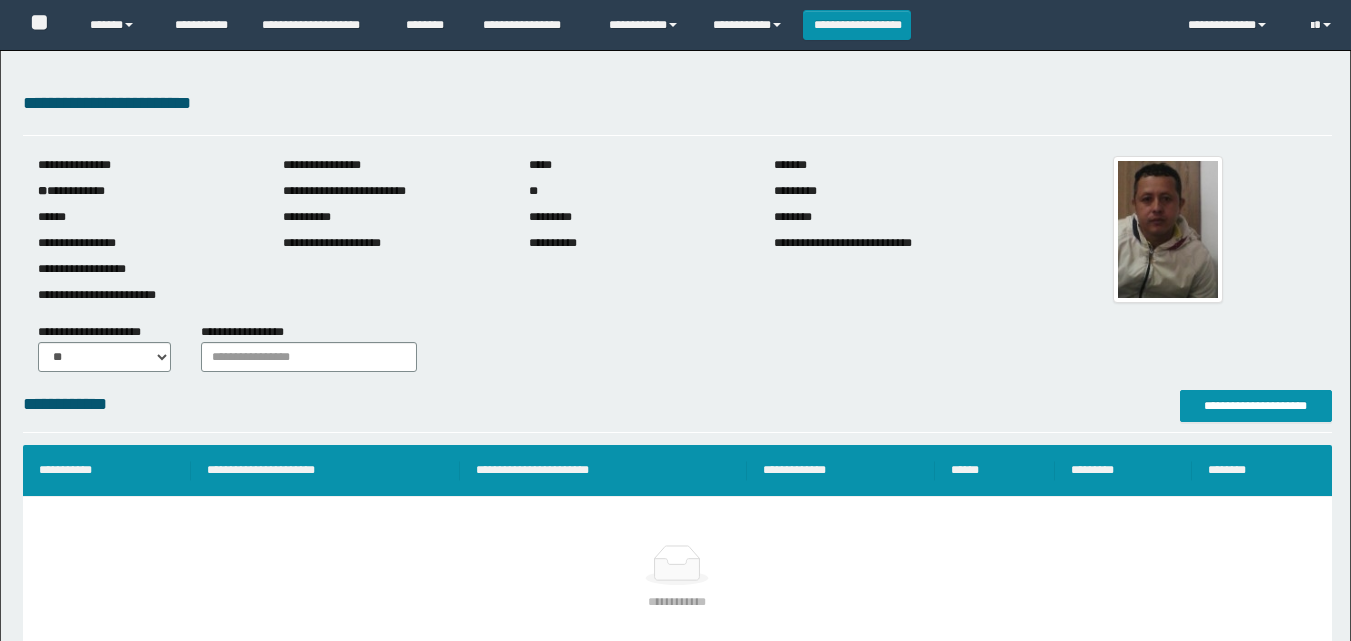 scroll, scrollTop: 0, scrollLeft: 0, axis: both 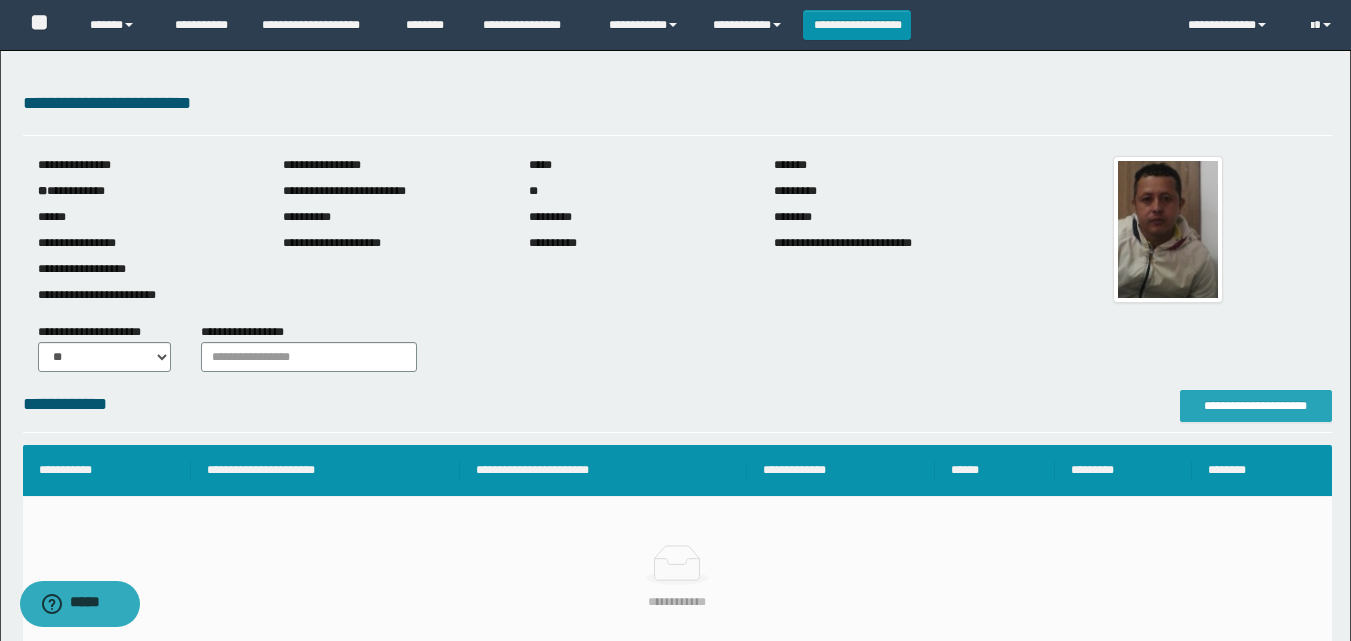 click on "**********" at bounding box center (1256, 406) 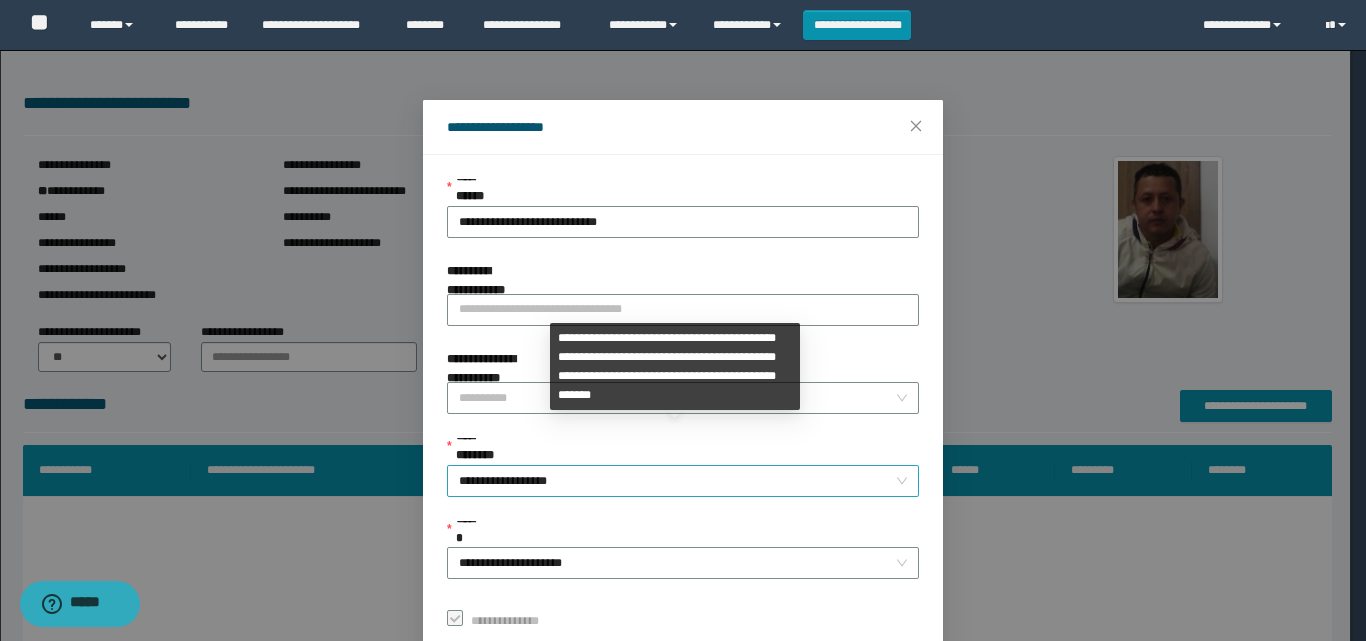 click on "**********" at bounding box center (683, 481) 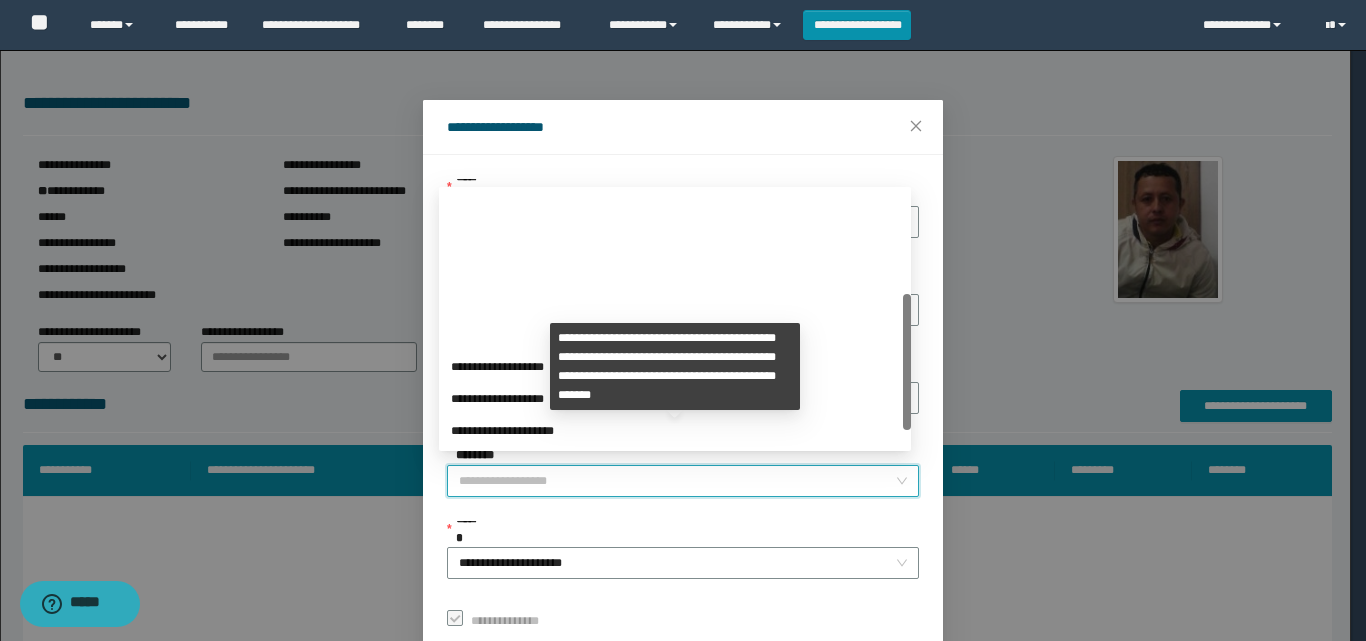 scroll, scrollTop: 192, scrollLeft: 0, axis: vertical 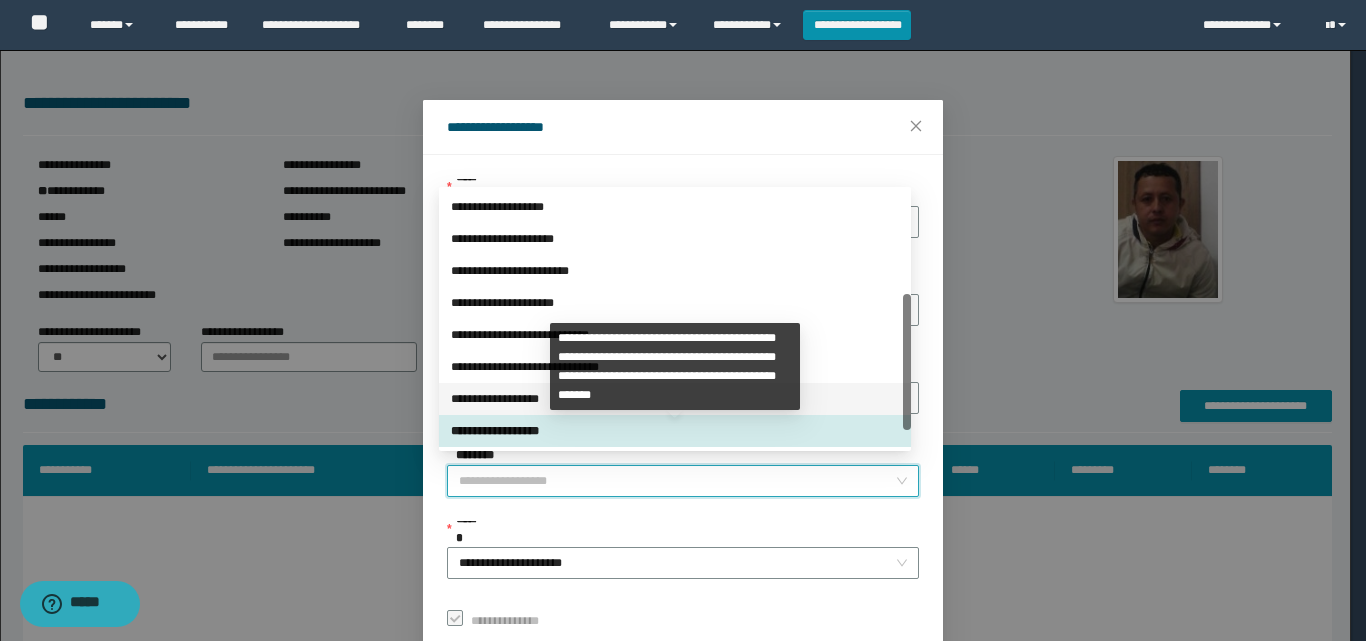 click on "**********" at bounding box center [675, 399] 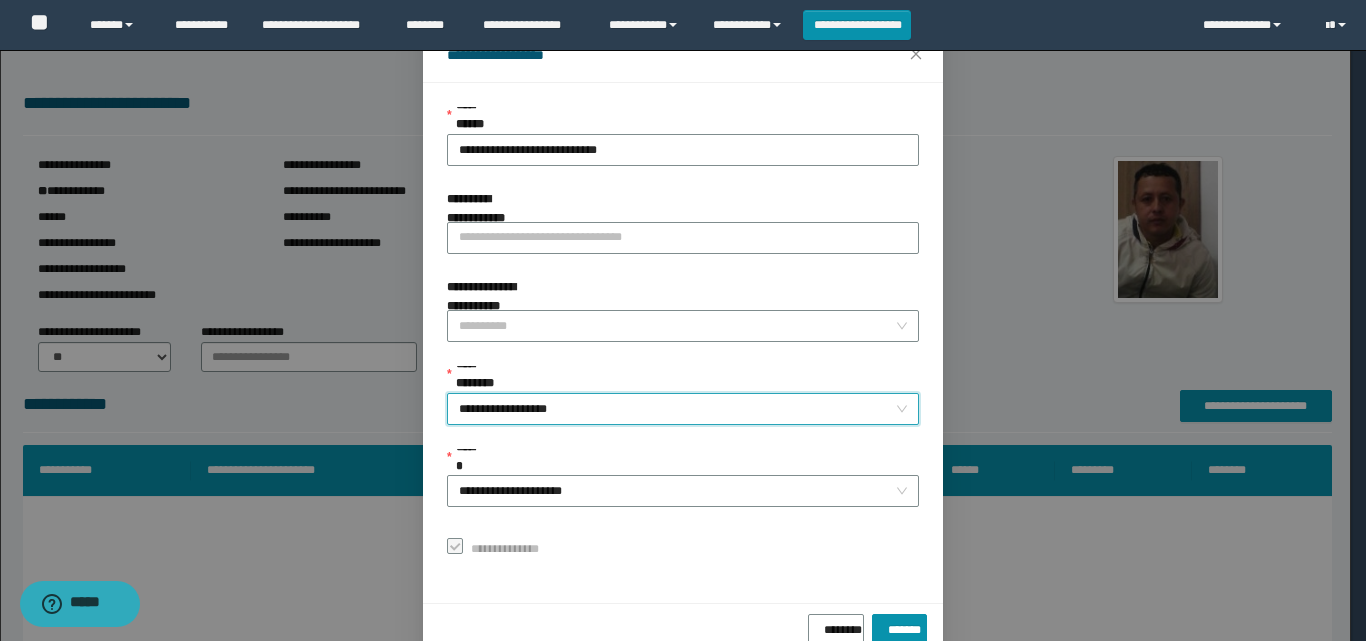 scroll, scrollTop: 111, scrollLeft: 0, axis: vertical 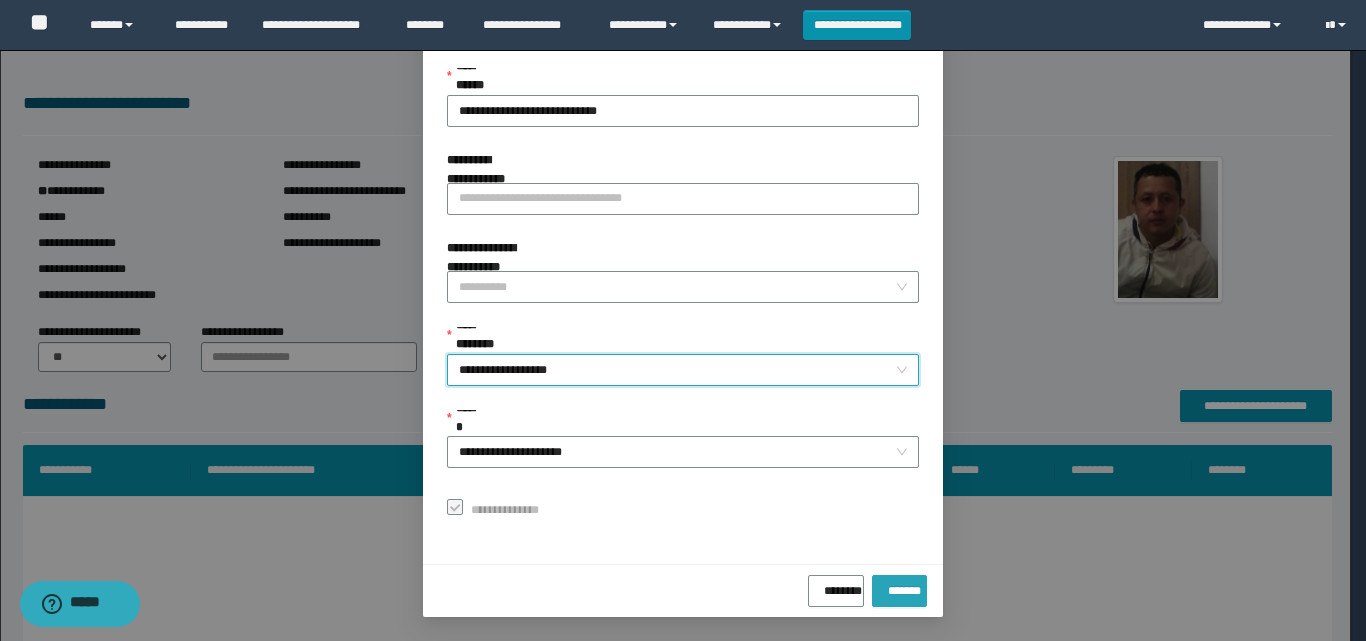 click on "*******" at bounding box center (899, 587) 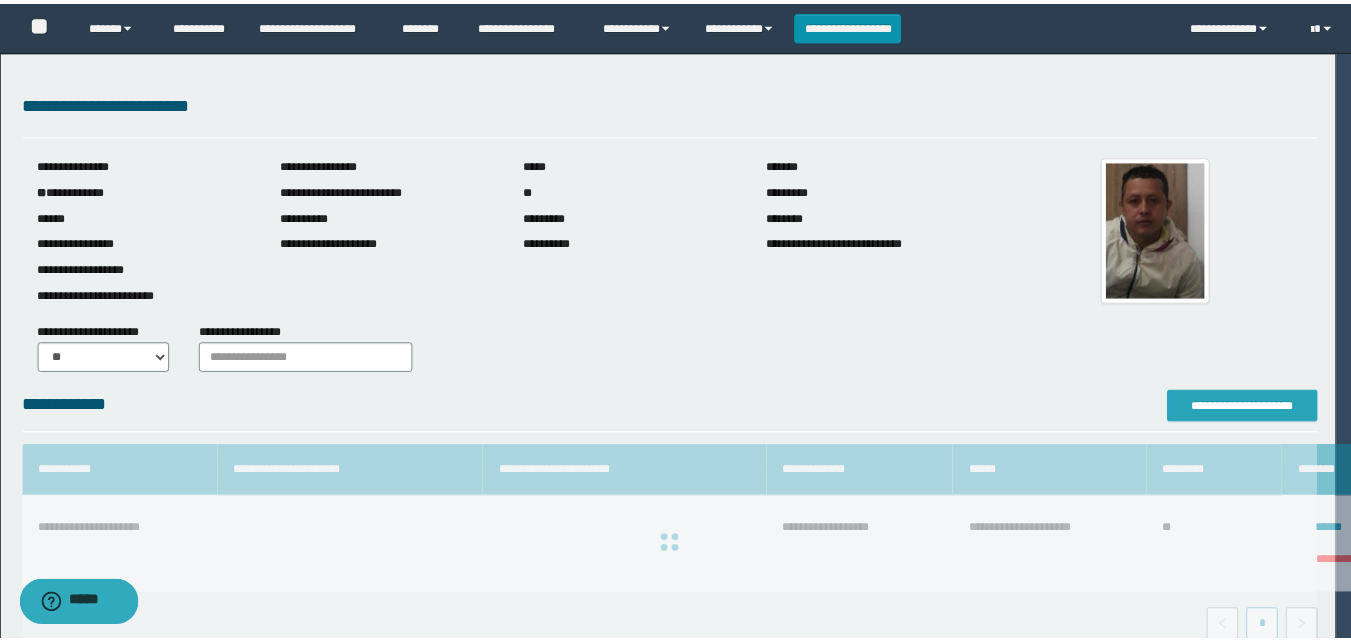 scroll, scrollTop: 0, scrollLeft: 0, axis: both 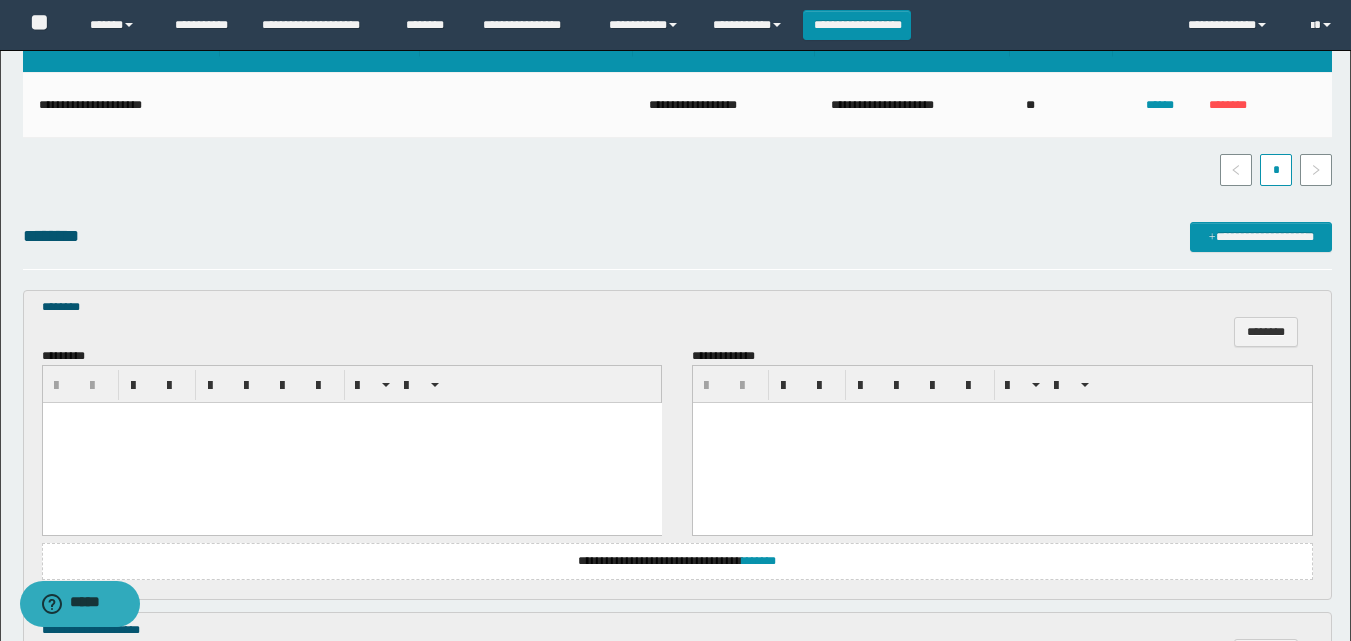 click at bounding box center [351, 443] 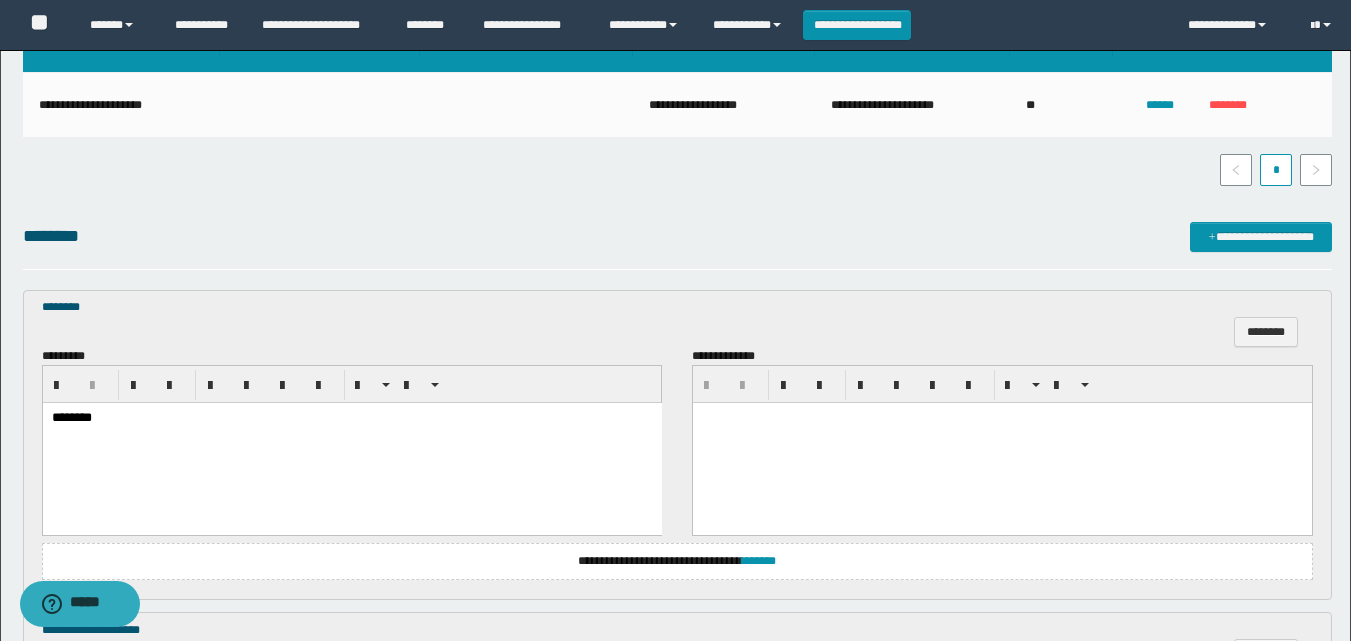 scroll, scrollTop: 857, scrollLeft: 0, axis: vertical 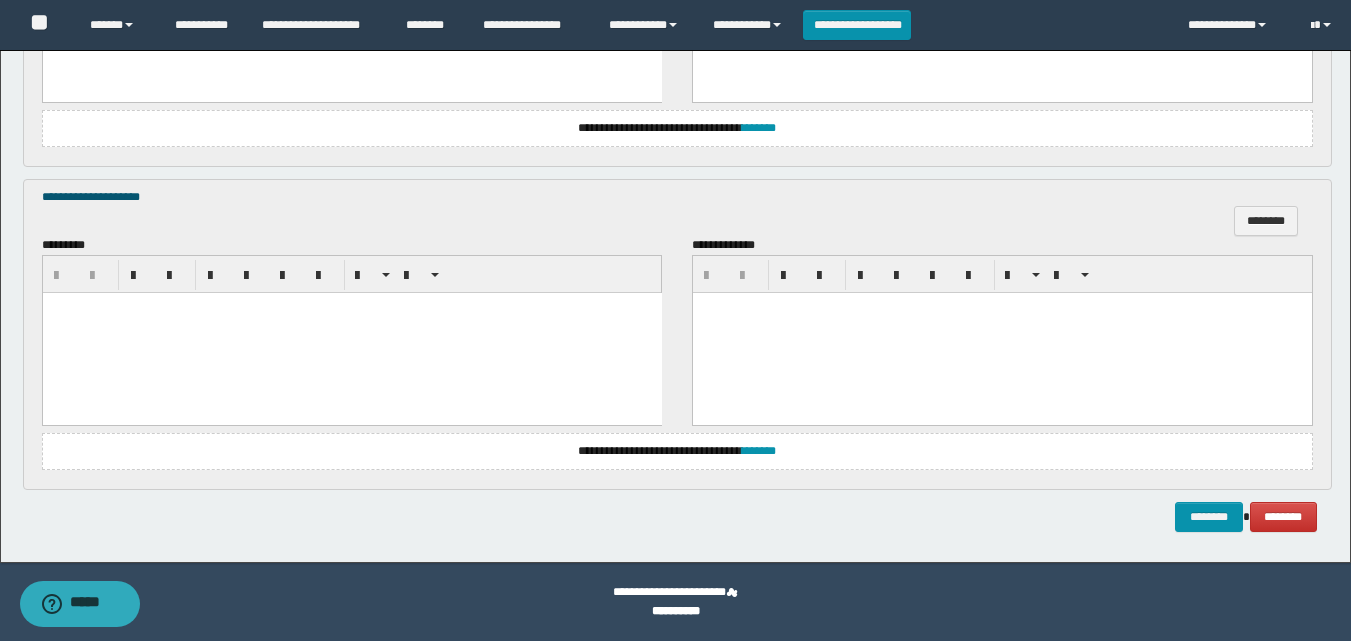 click at bounding box center [351, 333] 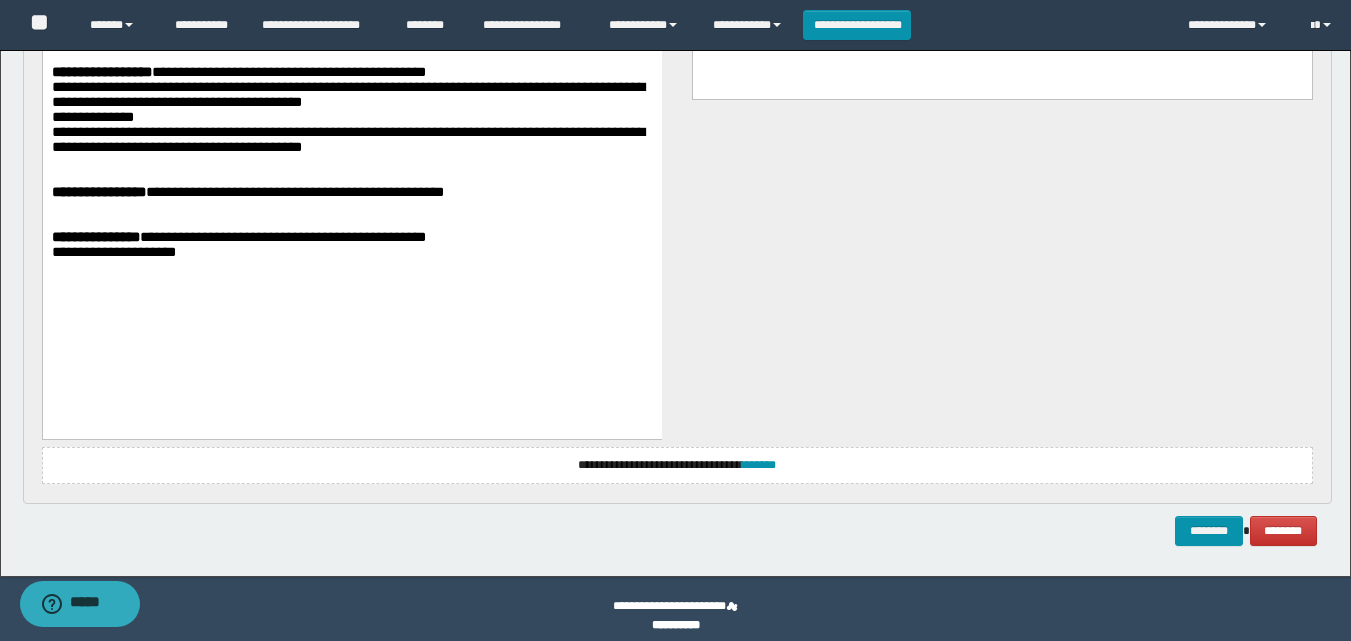 scroll, scrollTop: 1197, scrollLeft: 0, axis: vertical 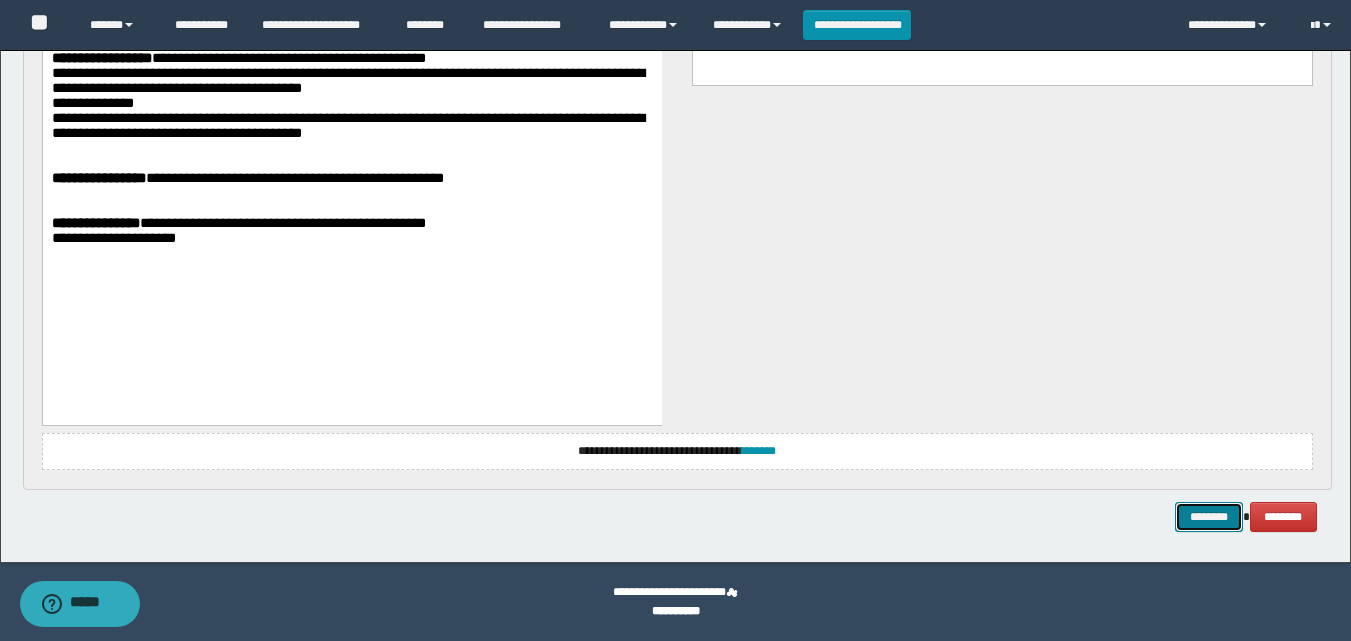 click on "********" at bounding box center [1209, 517] 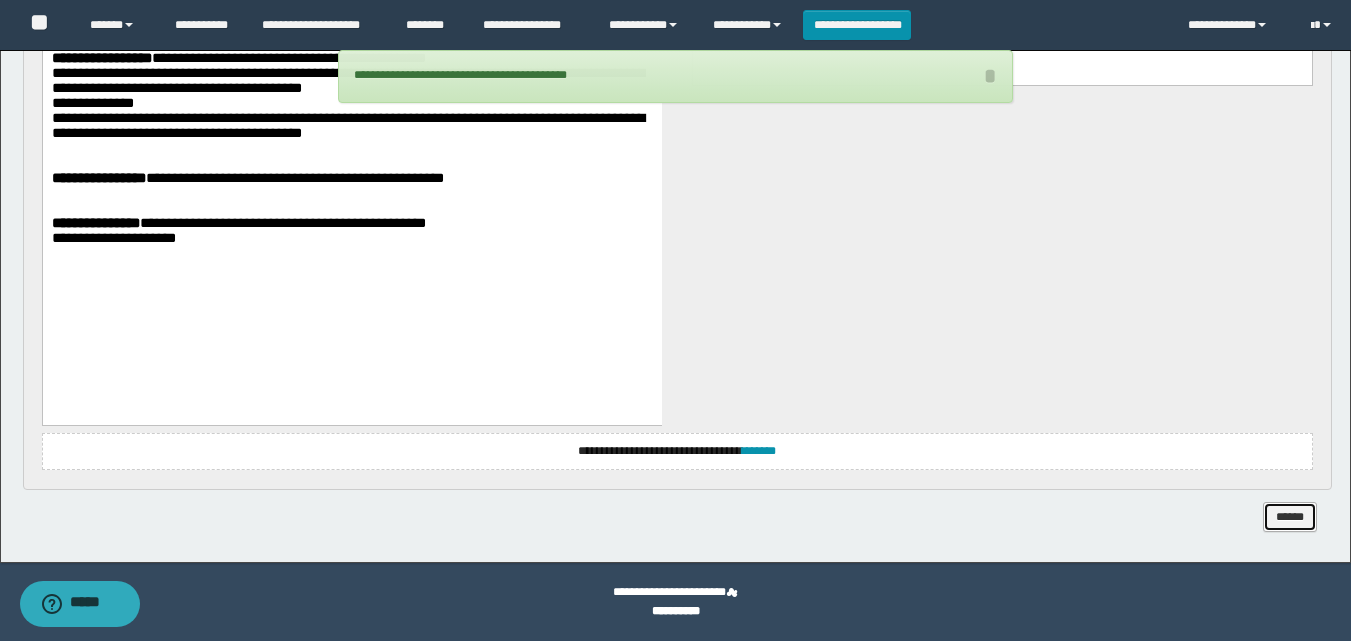 click on "******" at bounding box center [1290, 517] 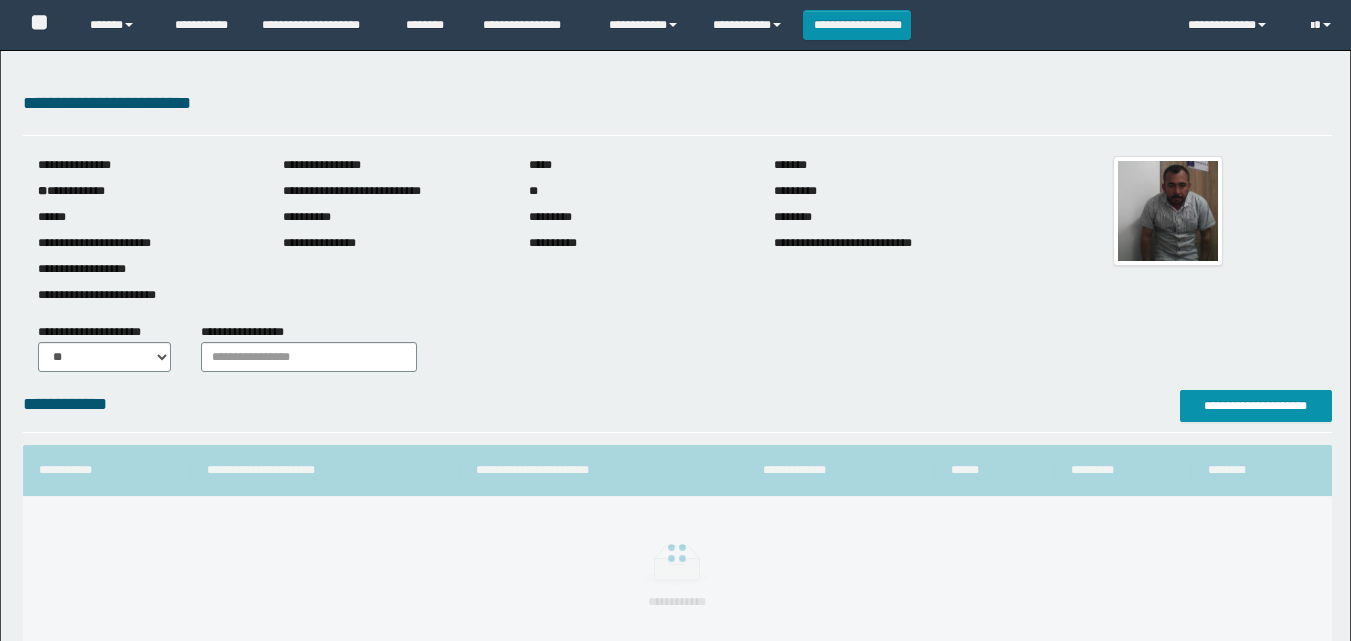 scroll, scrollTop: 0, scrollLeft: 0, axis: both 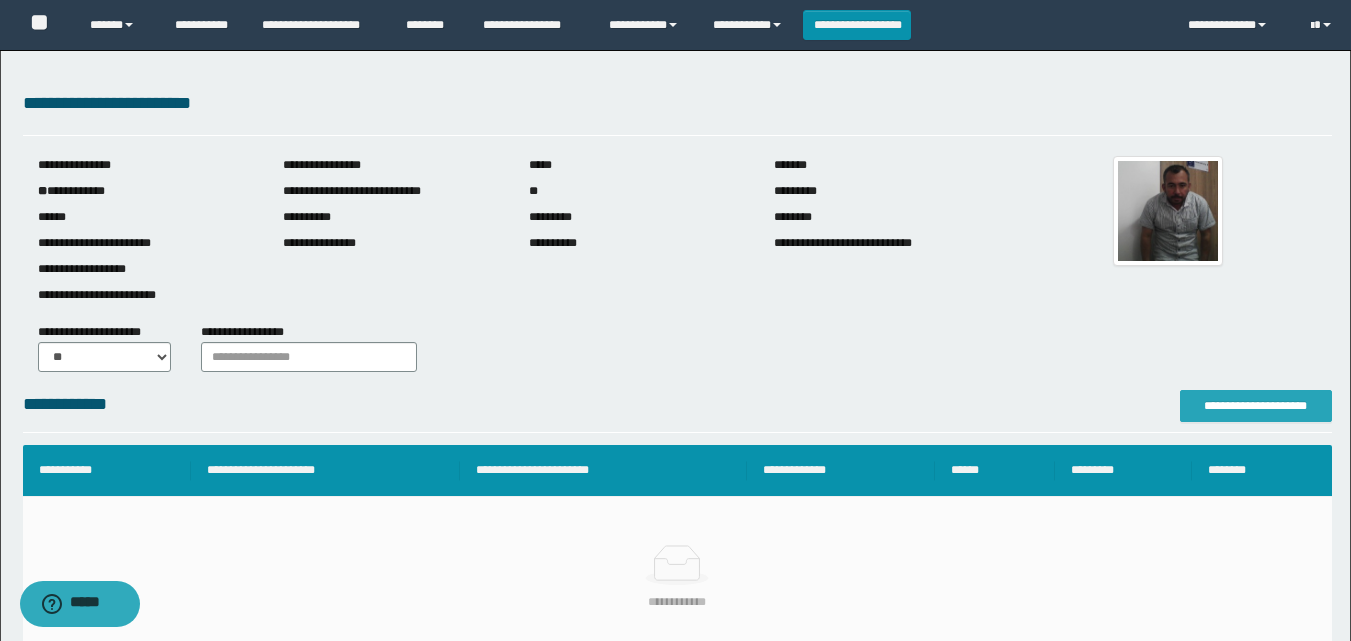 click on "**********" at bounding box center [1256, 406] 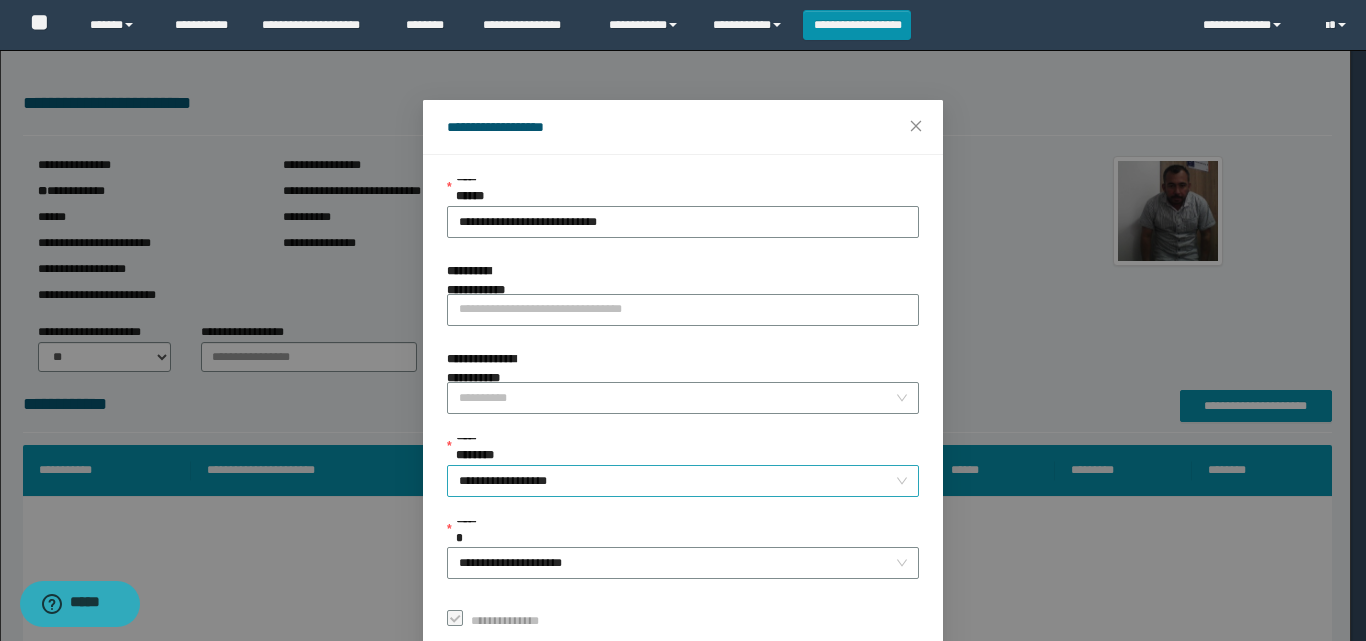 click on "**********" at bounding box center [683, 481] 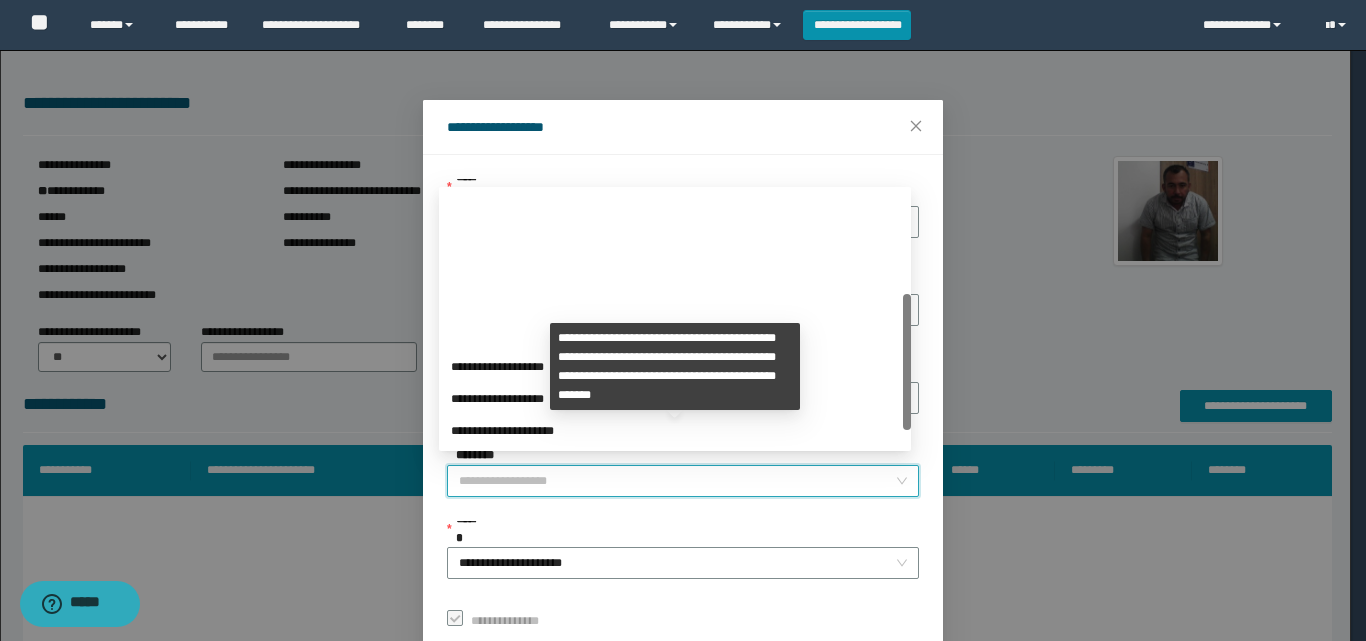 scroll, scrollTop: 192, scrollLeft: 0, axis: vertical 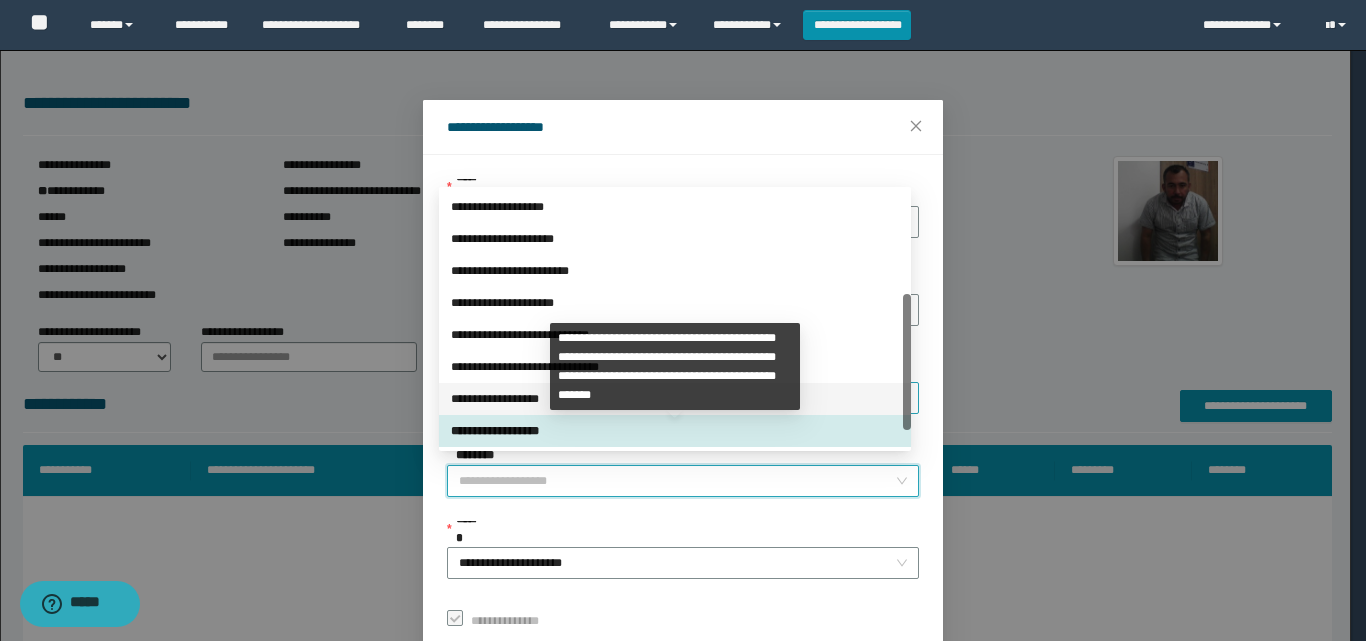 click on "**********" at bounding box center (675, 399) 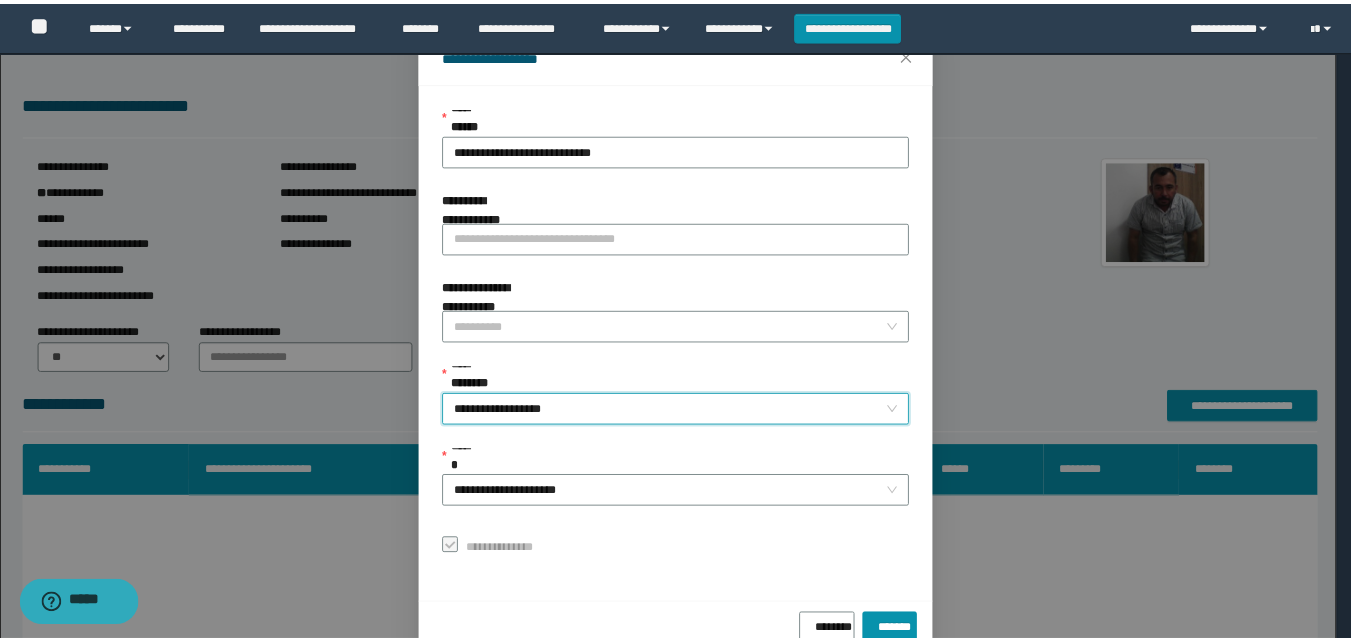 scroll, scrollTop: 111, scrollLeft: 0, axis: vertical 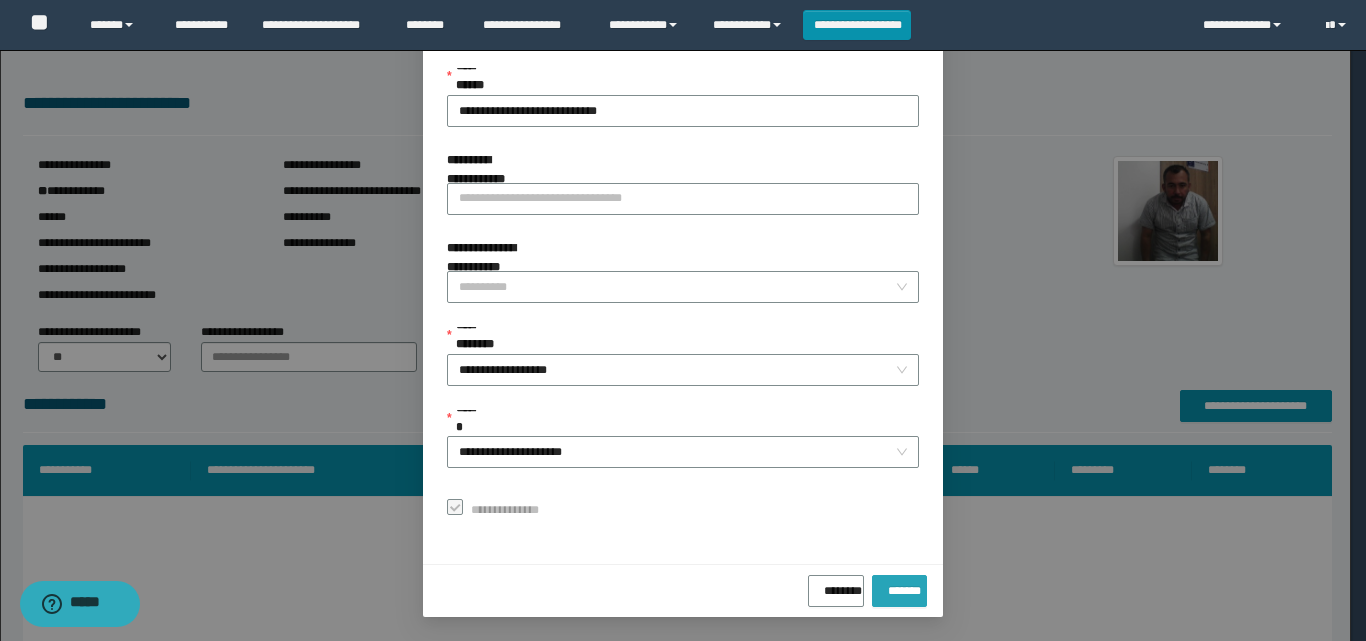 click on "*******" at bounding box center (899, 591) 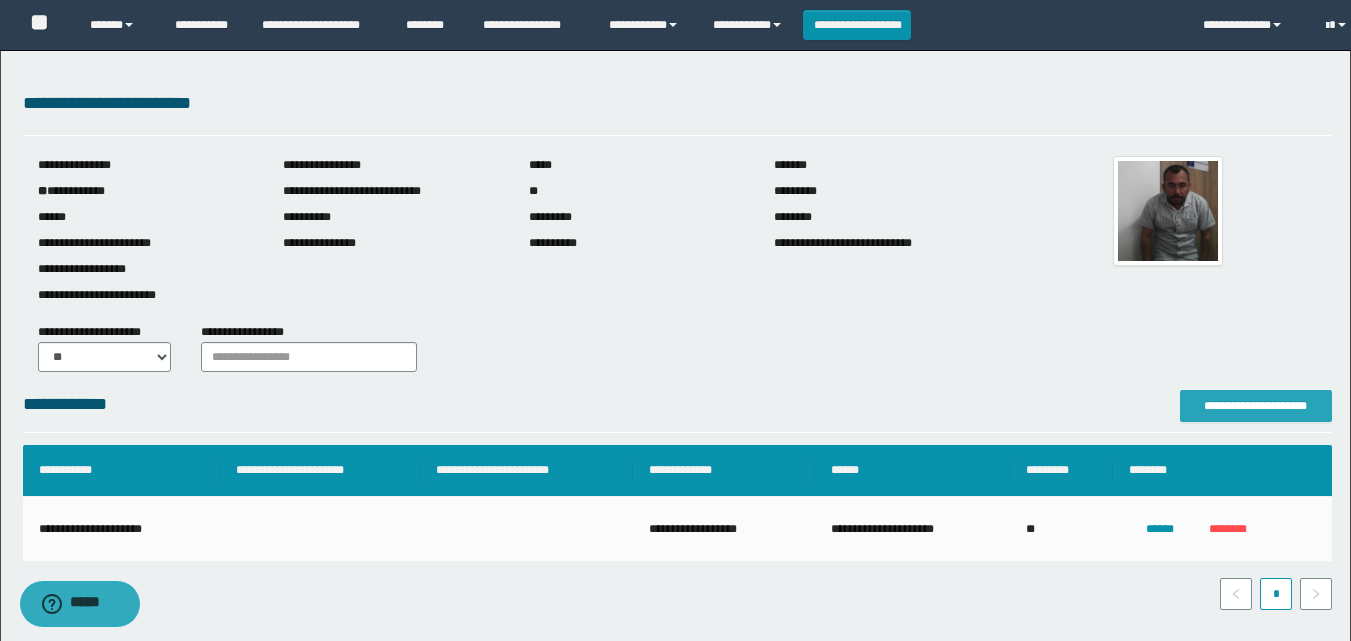scroll, scrollTop: 0, scrollLeft: 0, axis: both 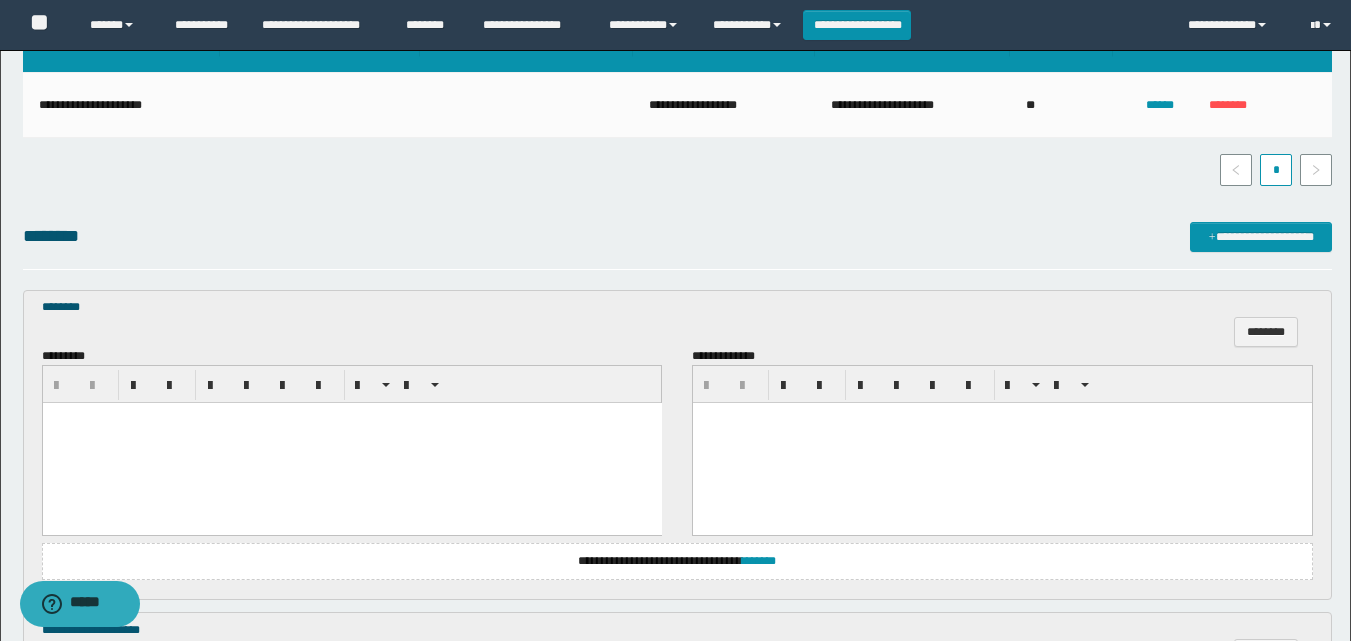 click at bounding box center (351, 418) 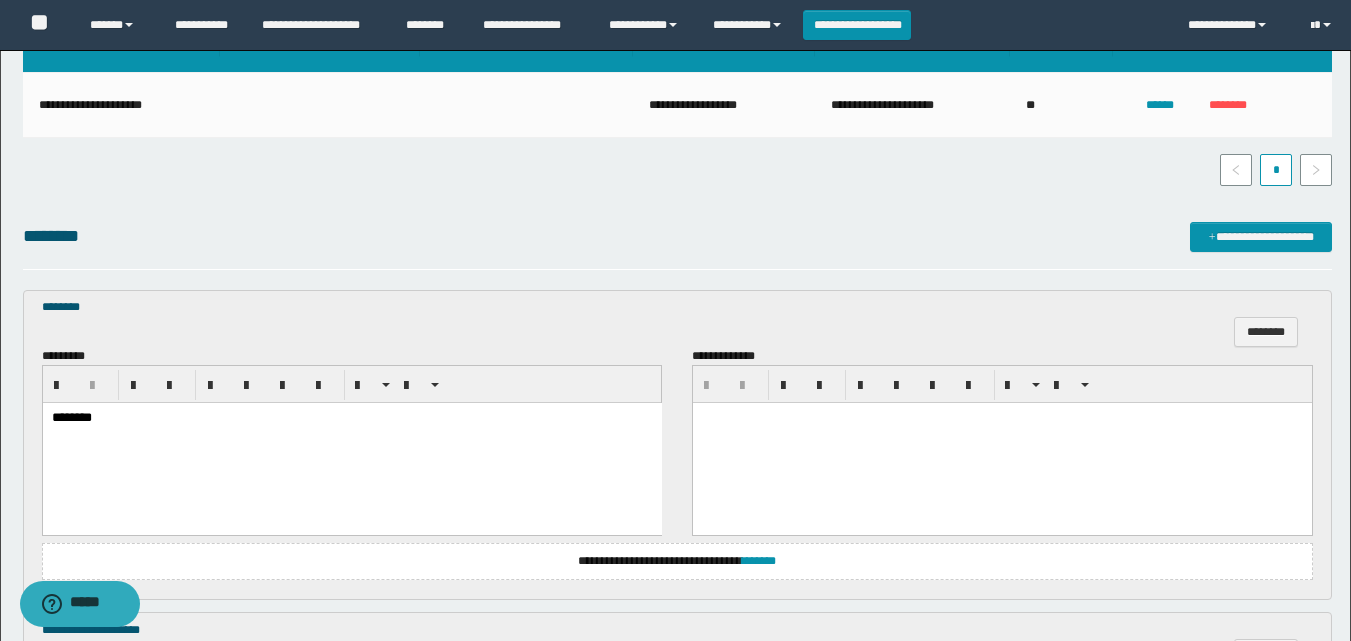 scroll, scrollTop: 857, scrollLeft: 0, axis: vertical 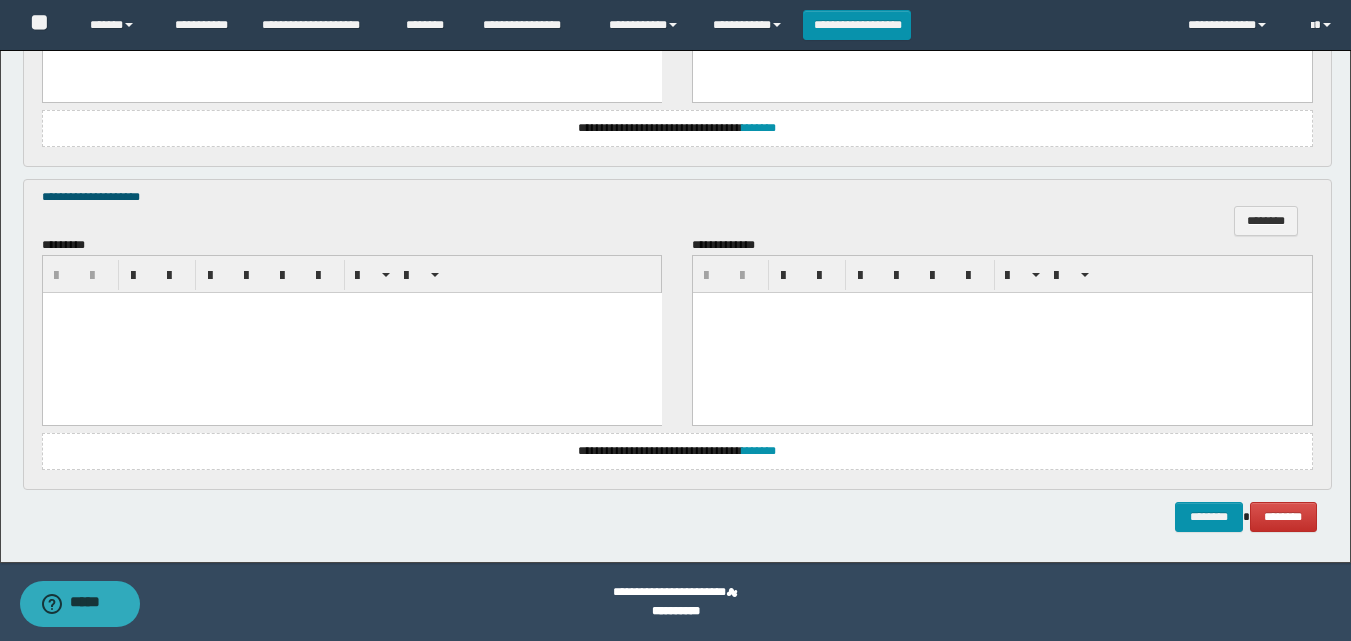 click at bounding box center [351, 333] 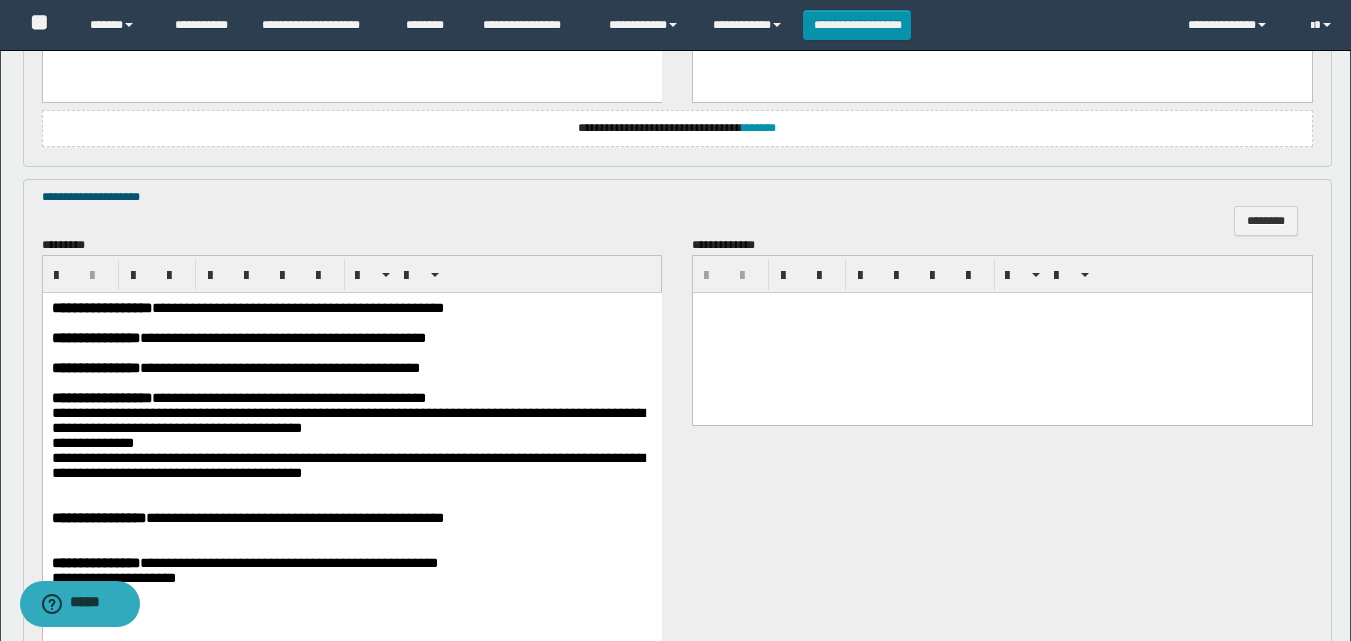scroll, scrollTop: 1197, scrollLeft: 0, axis: vertical 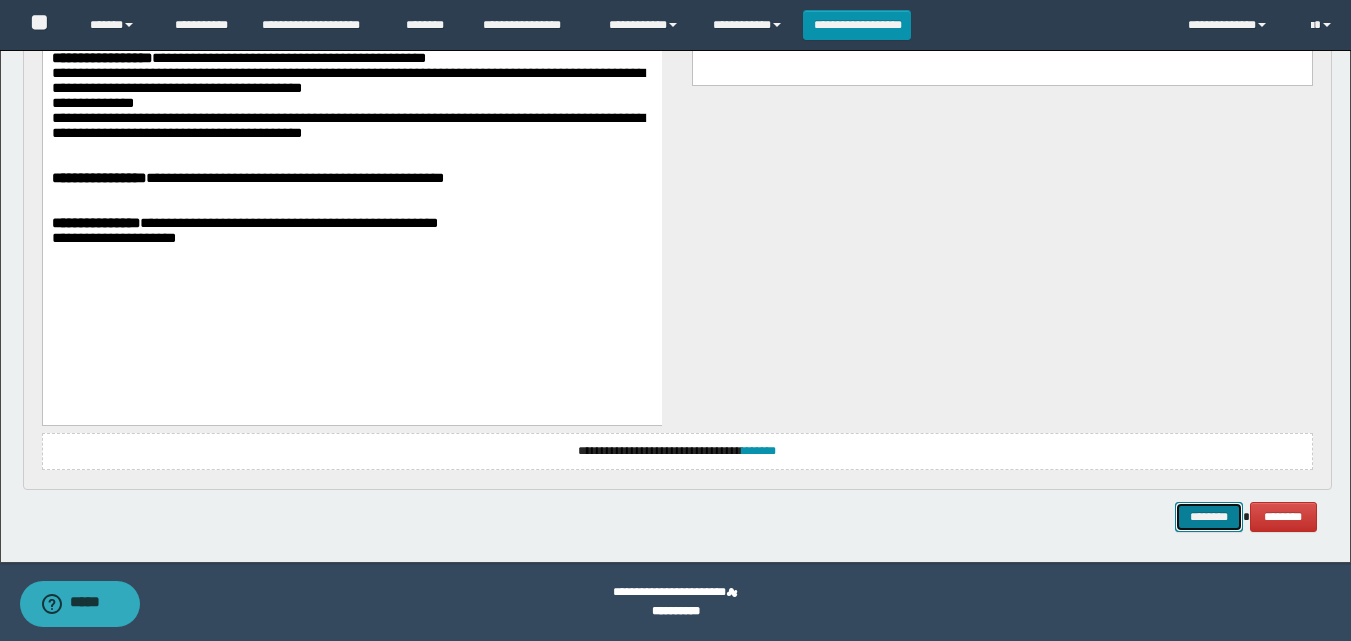 click on "********" at bounding box center [1209, 517] 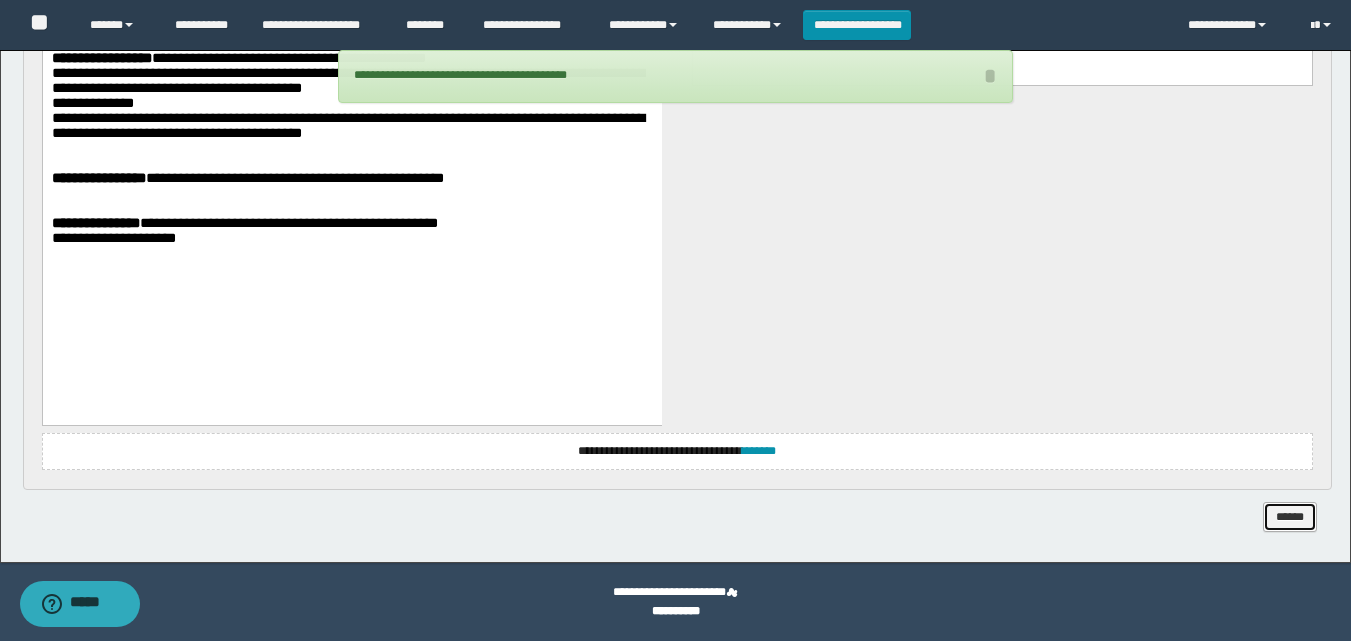 click on "******" at bounding box center [1290, 517] 